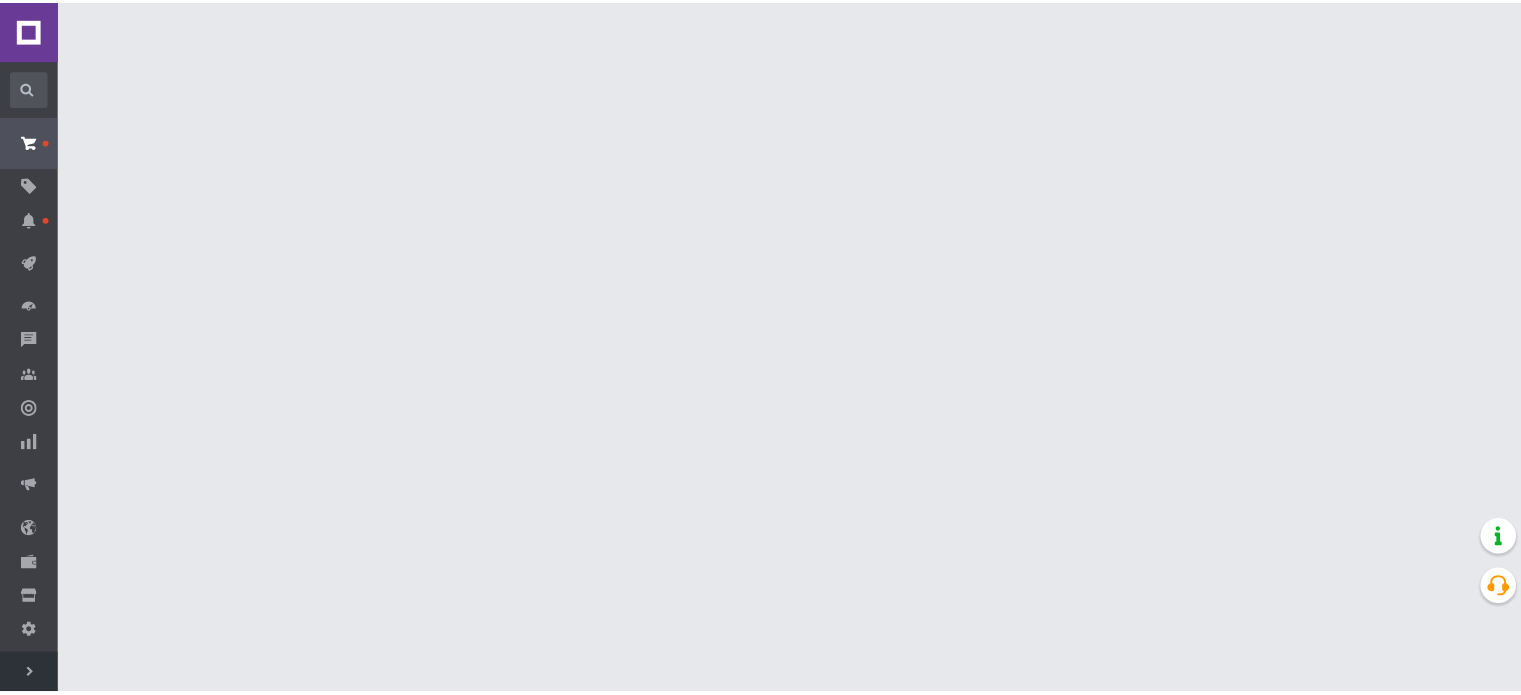 scroll, scrollTop: 0, scrollLeft: 0, axis: both 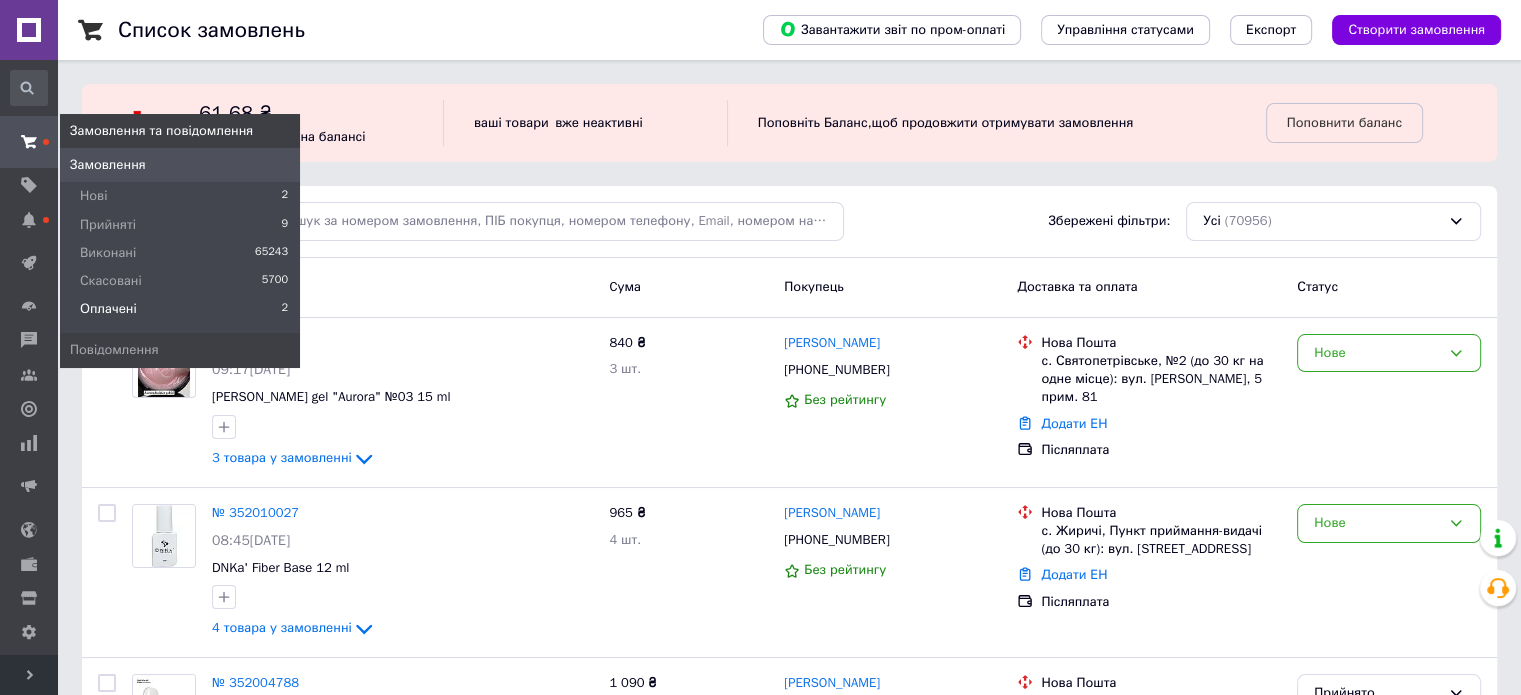 click on "Оплачені 2" at bounding box center [180, 314] 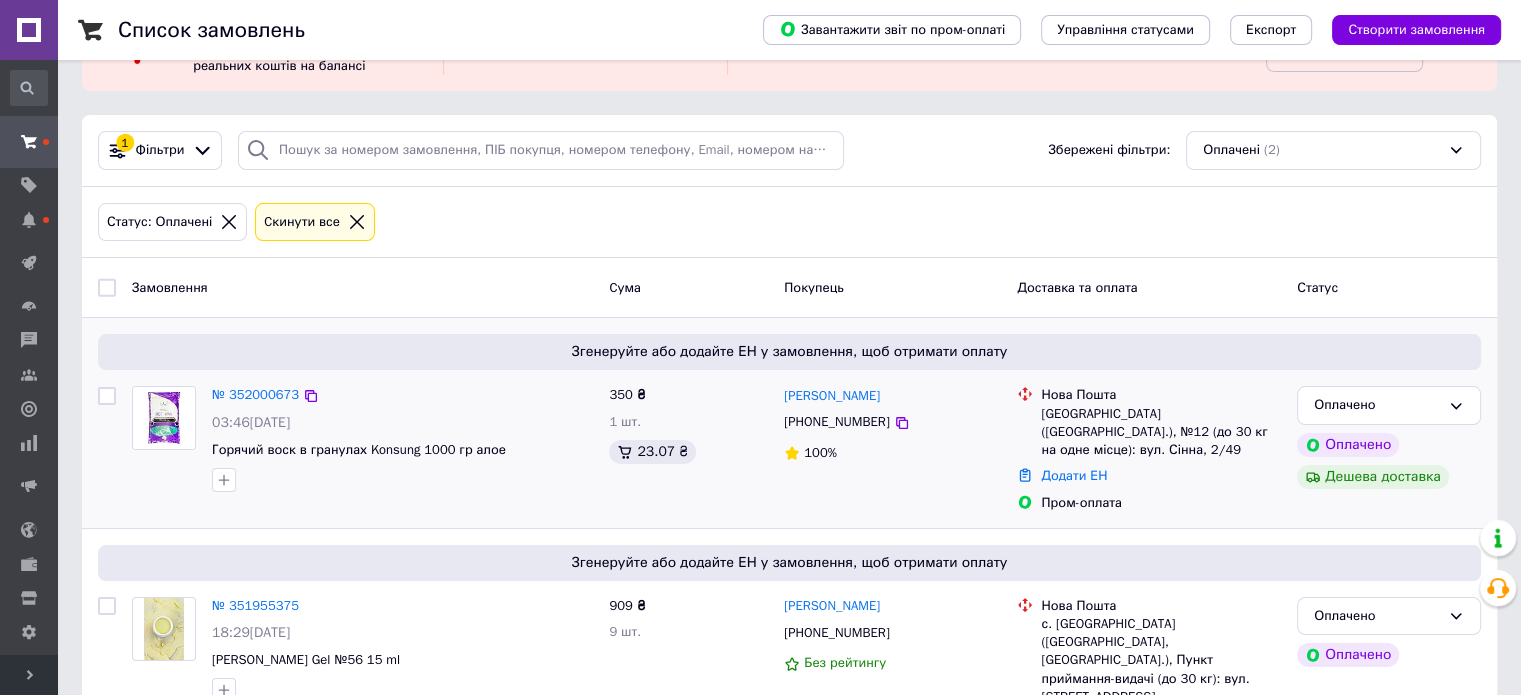scroll, scrollTop: 136, scrollLeft: 0, axis: vertical 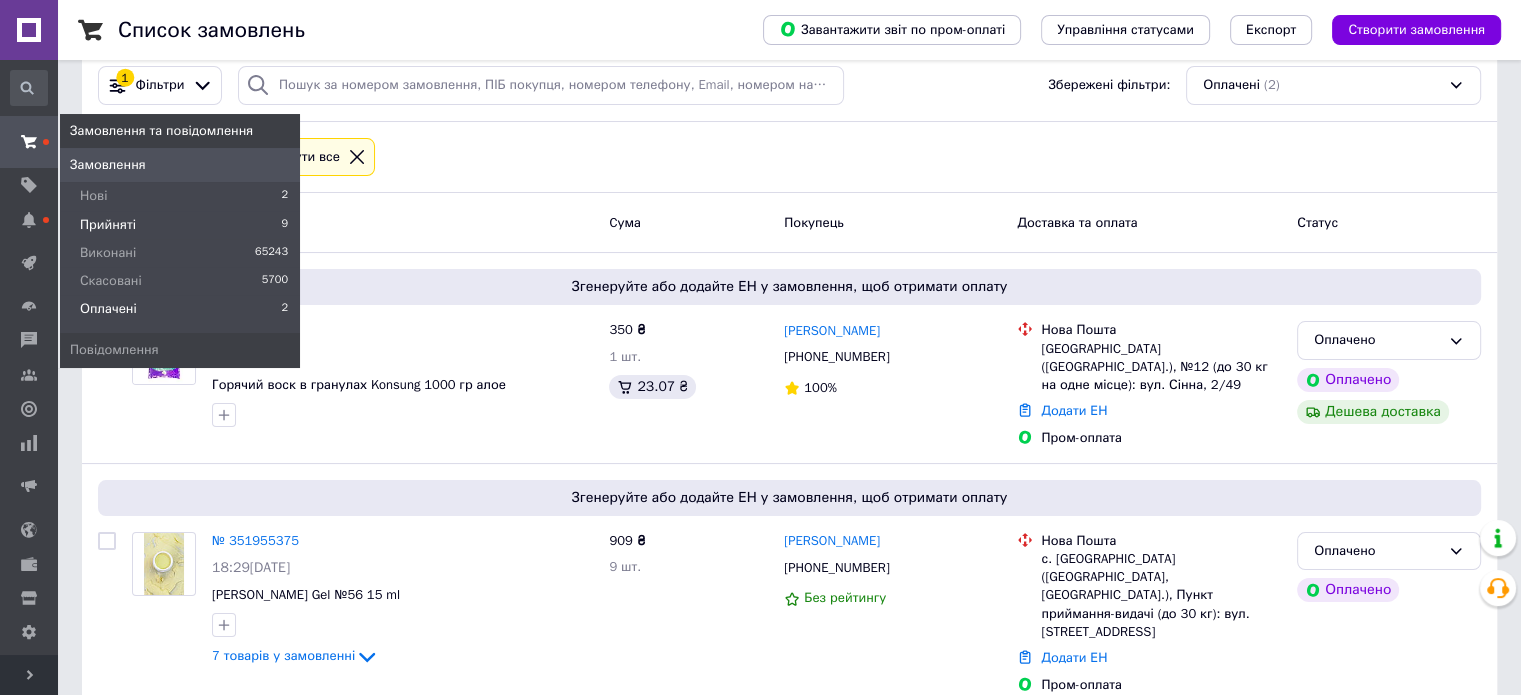 click on "Прийняті" at bounding box center [108, 225] 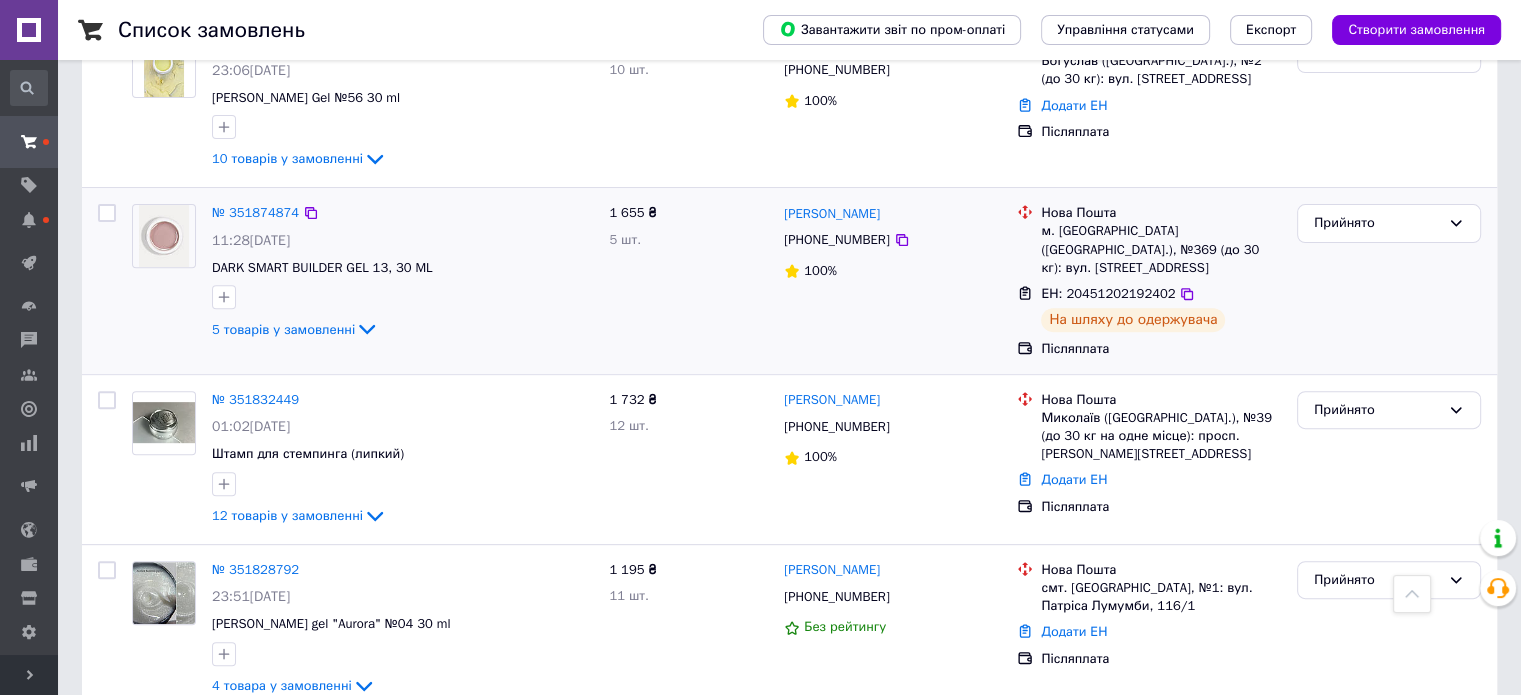 scroll, scrollTop: 700, scrollLeft: 0, axis: vertical 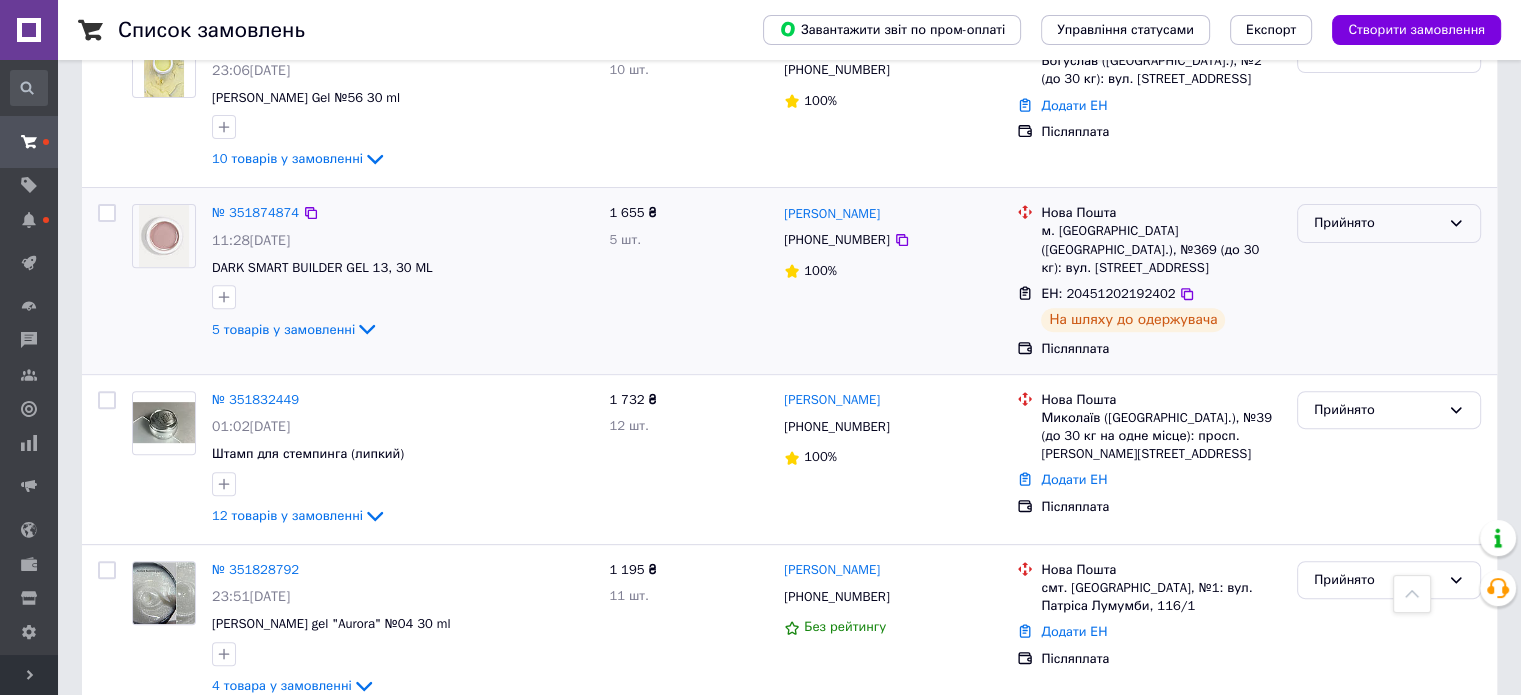 click on "Прийнято" at bounding box center [1377, 223] 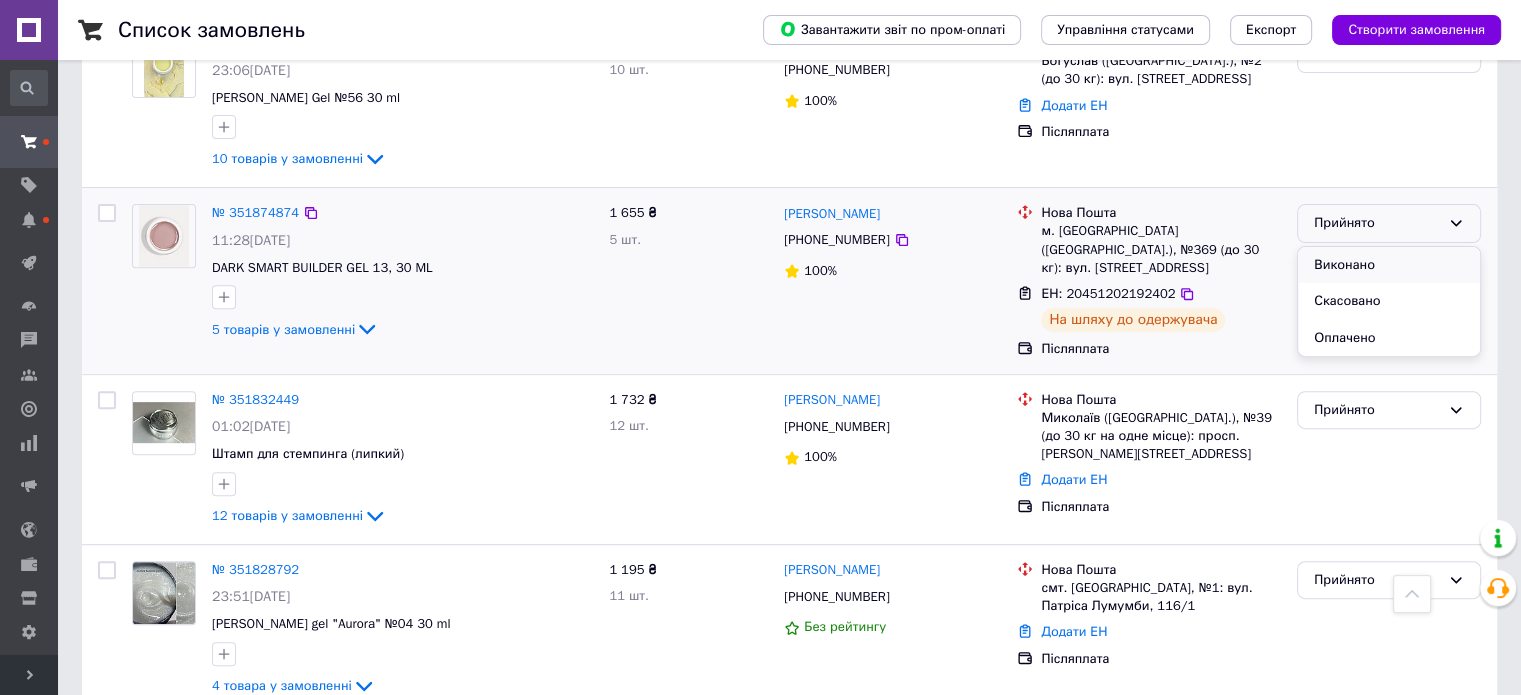click on "Виконано" at bounding box center (1389, 265) 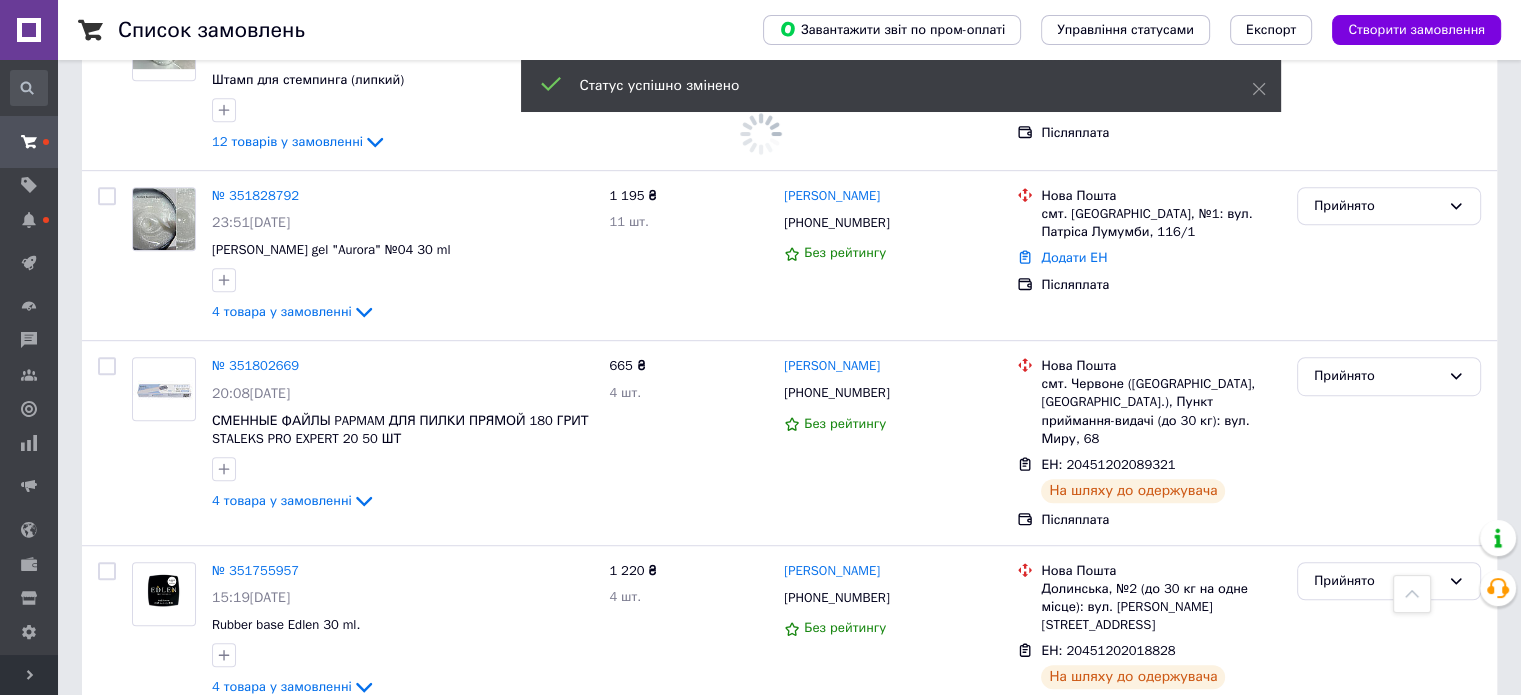 scroll, scrollTop: 1100, scrollLeft: 0, axis: vertical 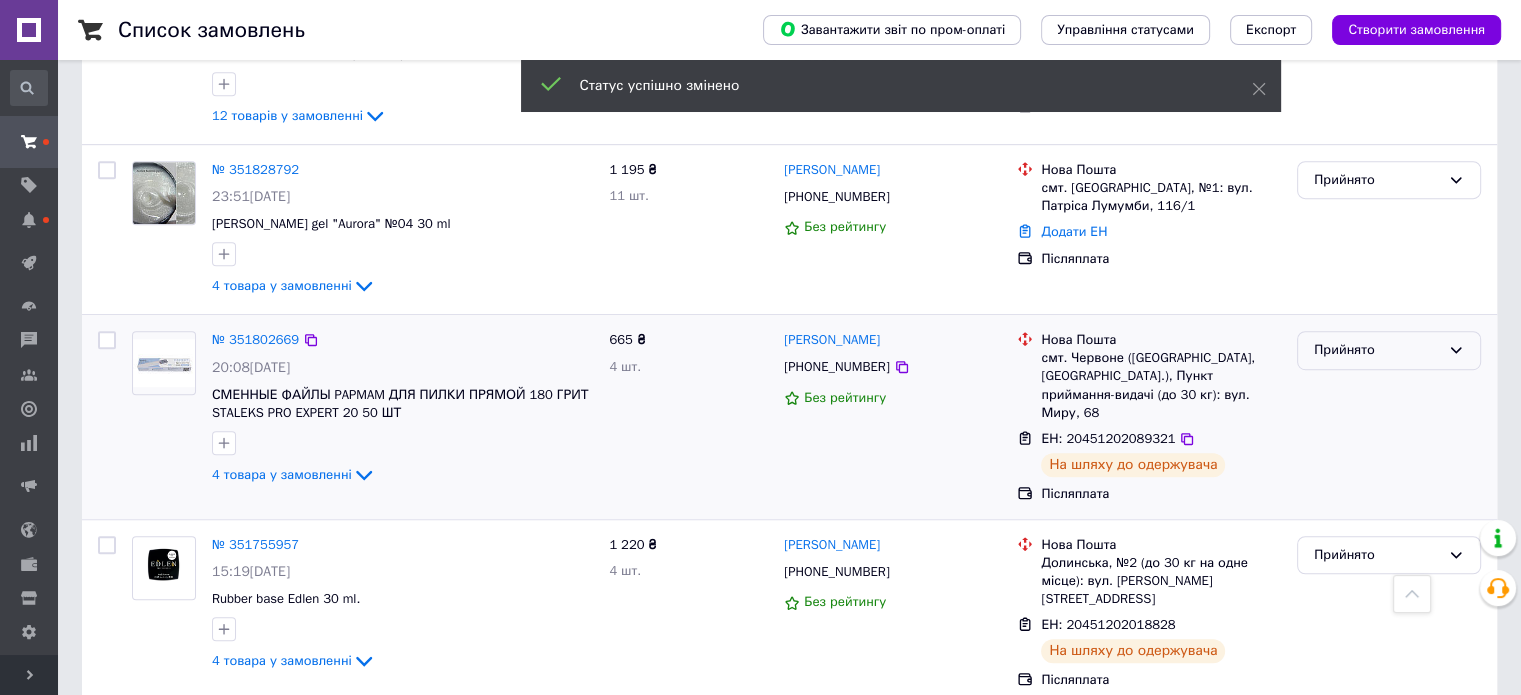 click on "Прийнято" at bounding box center [1377, 350] 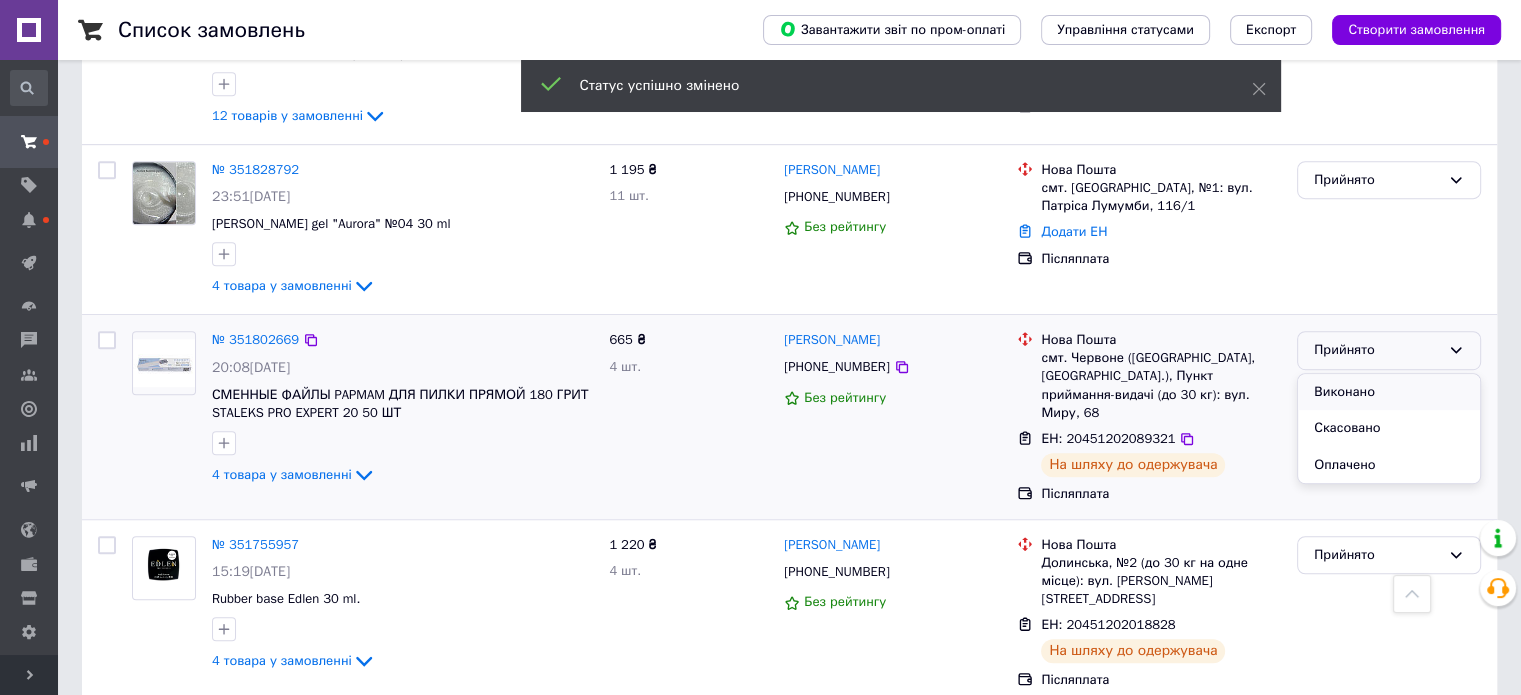 click on "Виконано" at bounding box center (1389, 392) 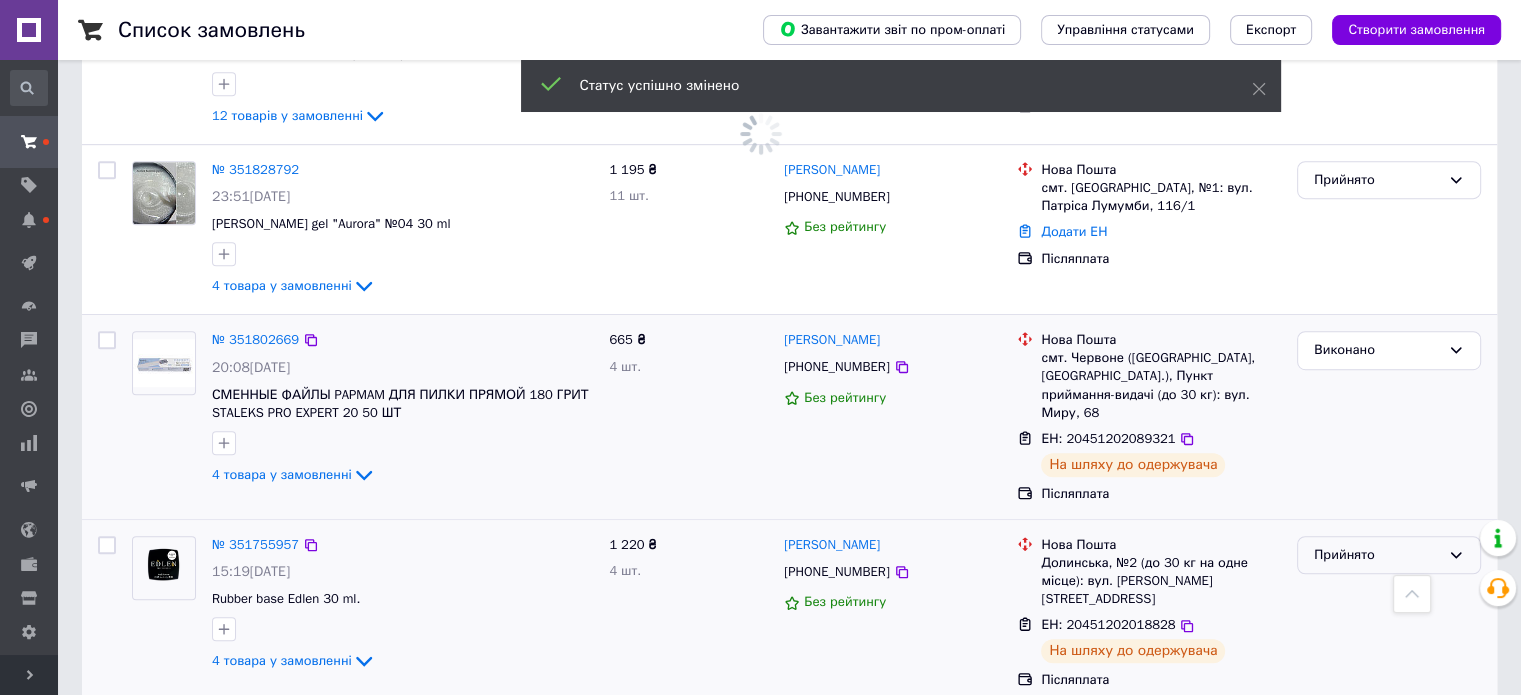 click on "Прийнято" at bounding box center [1377, 555] 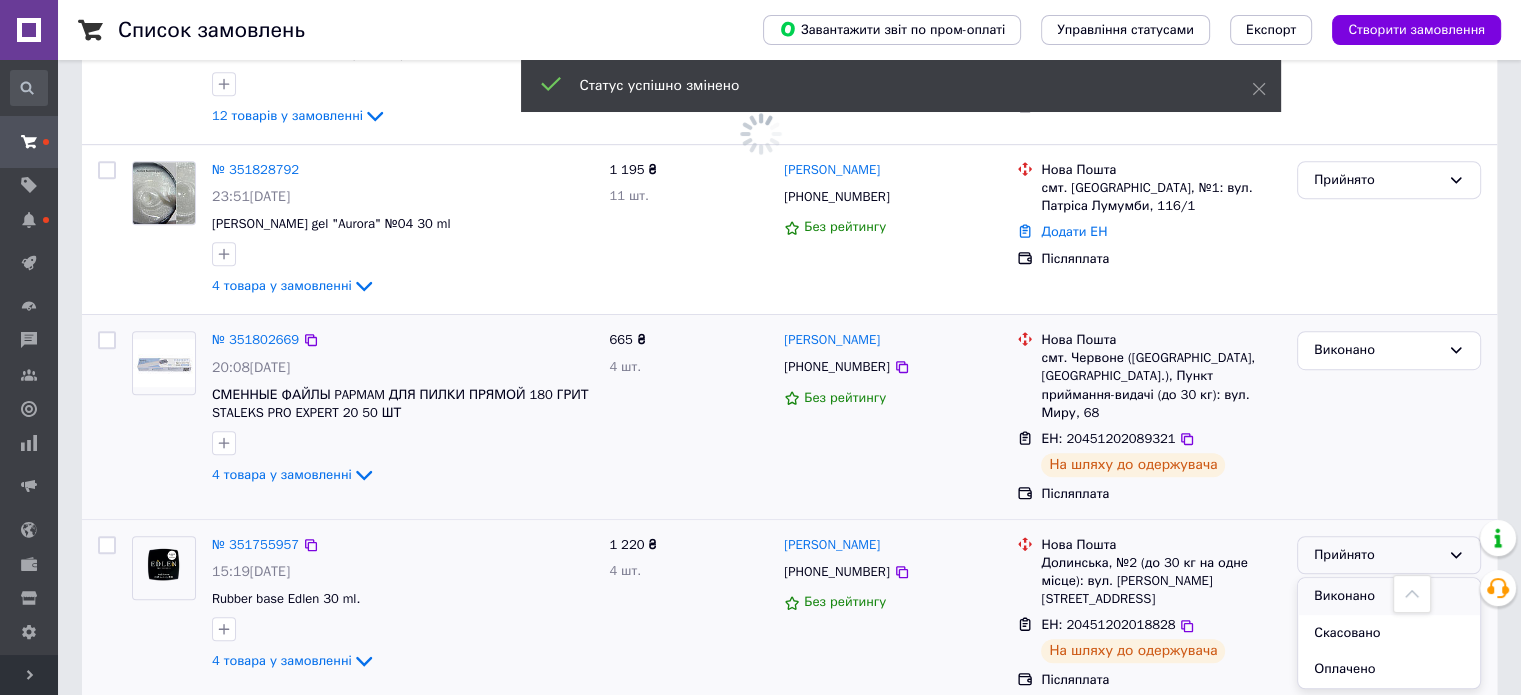 click on "Виконано" at bounding box center (1389, 596) 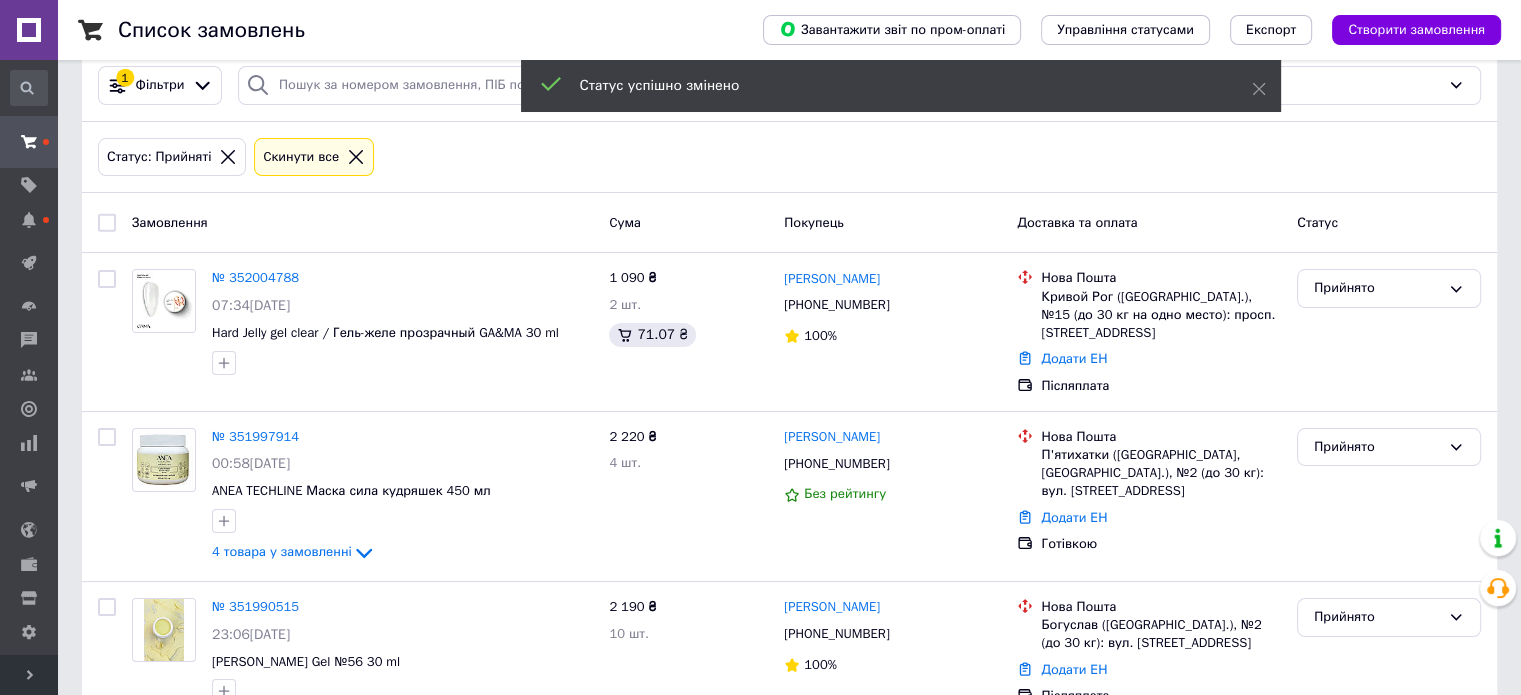scroll, scrollTop: 0, scrollLeft: 0, axis: both 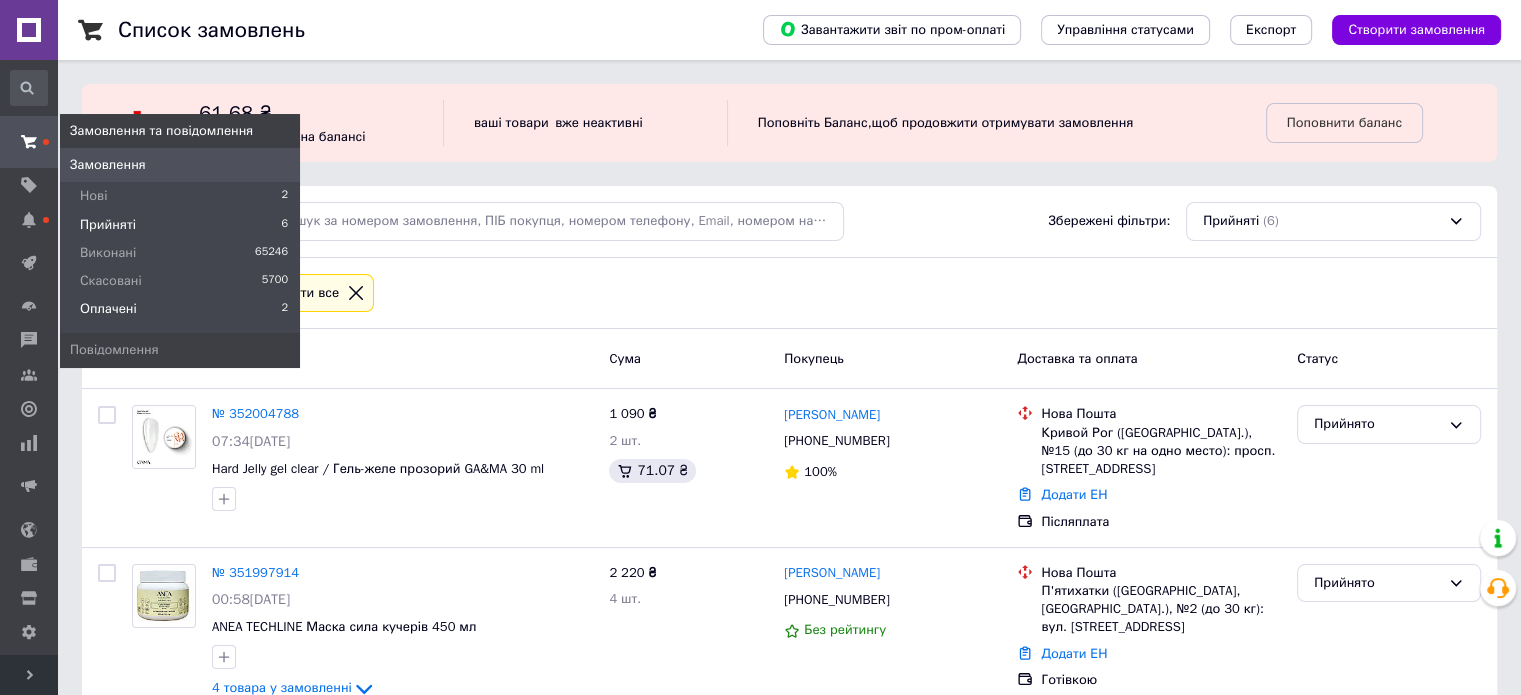 click on "Оплачені" at bounding box center [108, 309] 